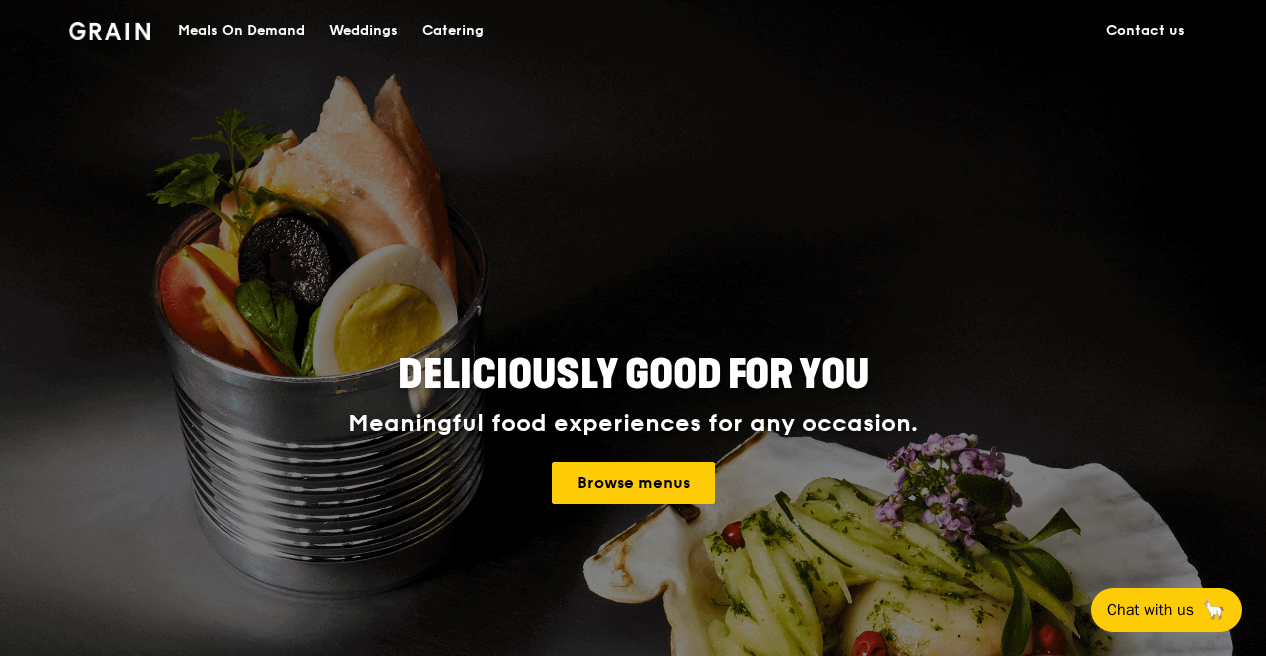 scroll, scrollTop: 0, scrollLeft: 0, axis: both 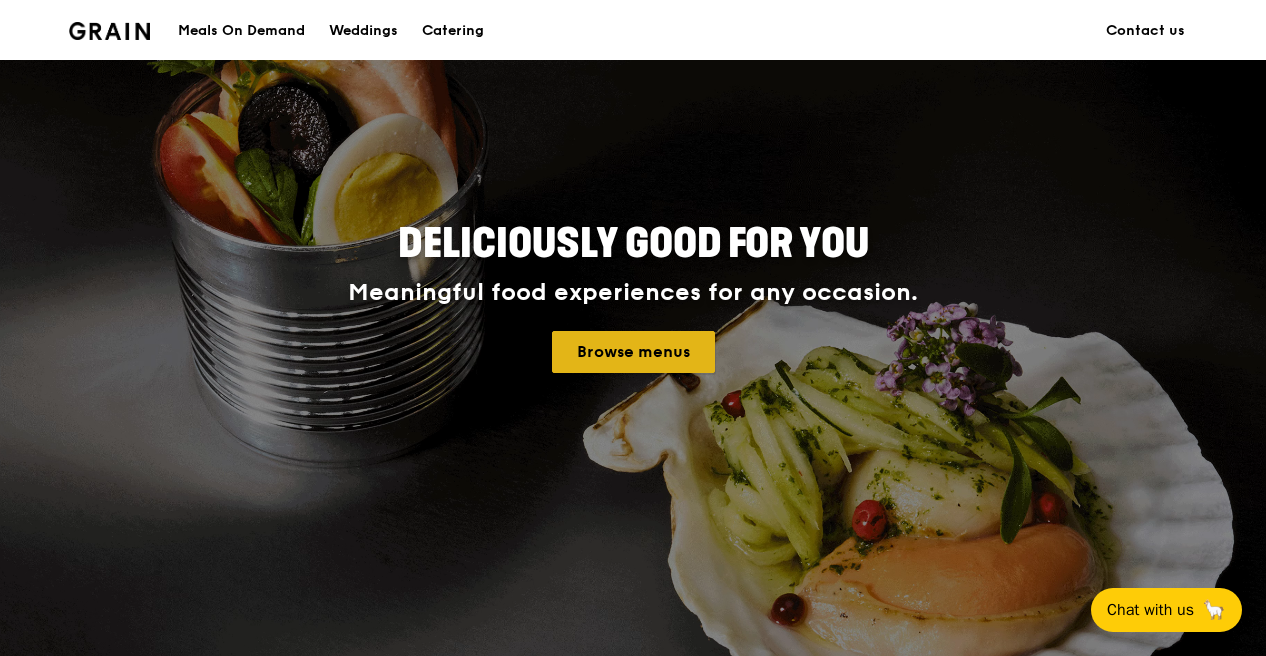 click on "Browse menus" at bounding box center [633, 352] 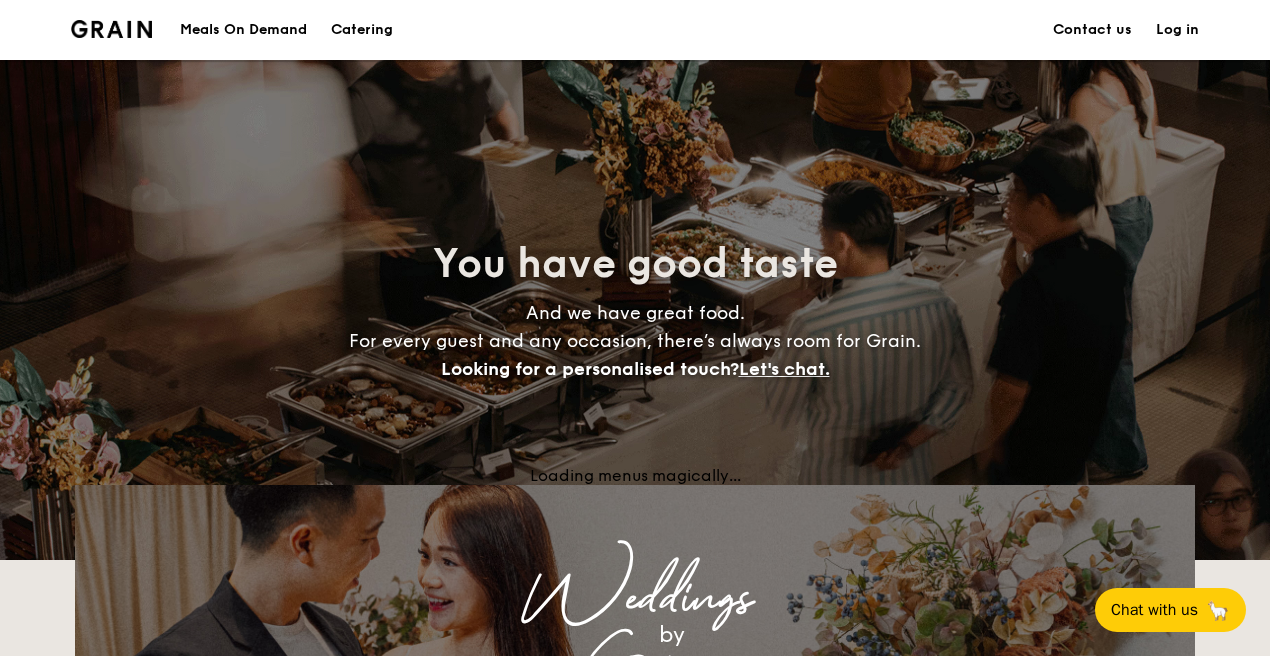 scroll, scrollTop: 0, scrollLeft: 0, axis: both 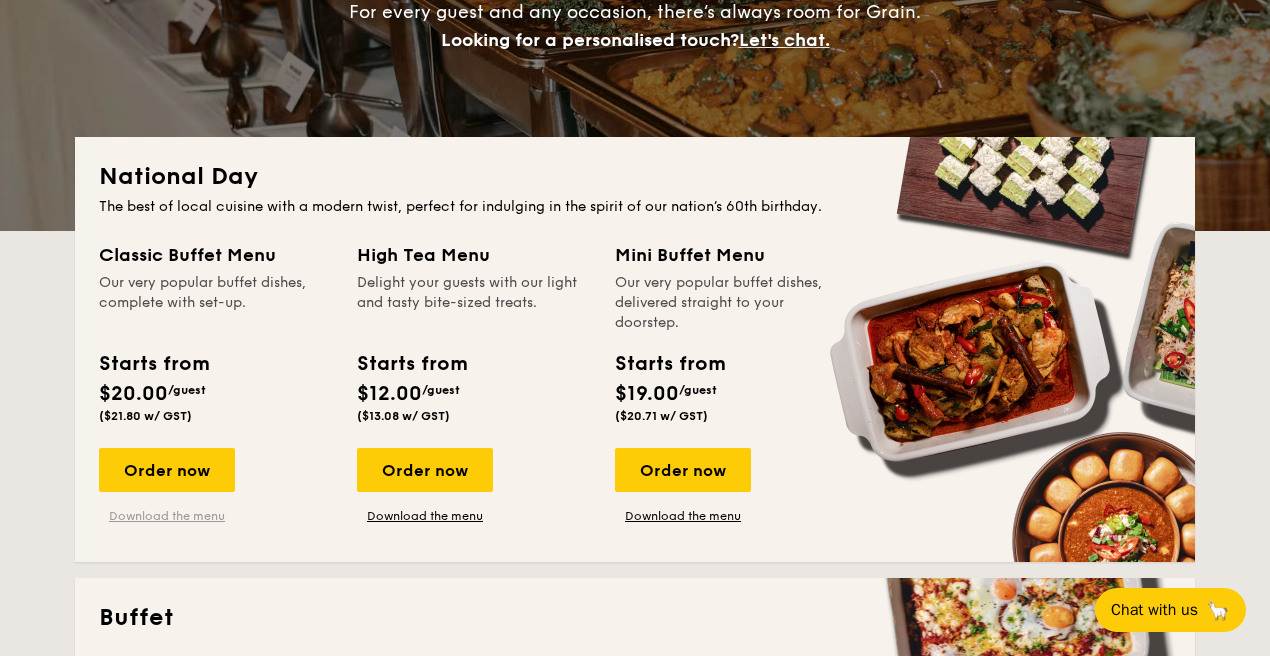 click on "Download the menu" at bounding box center [167, 516] 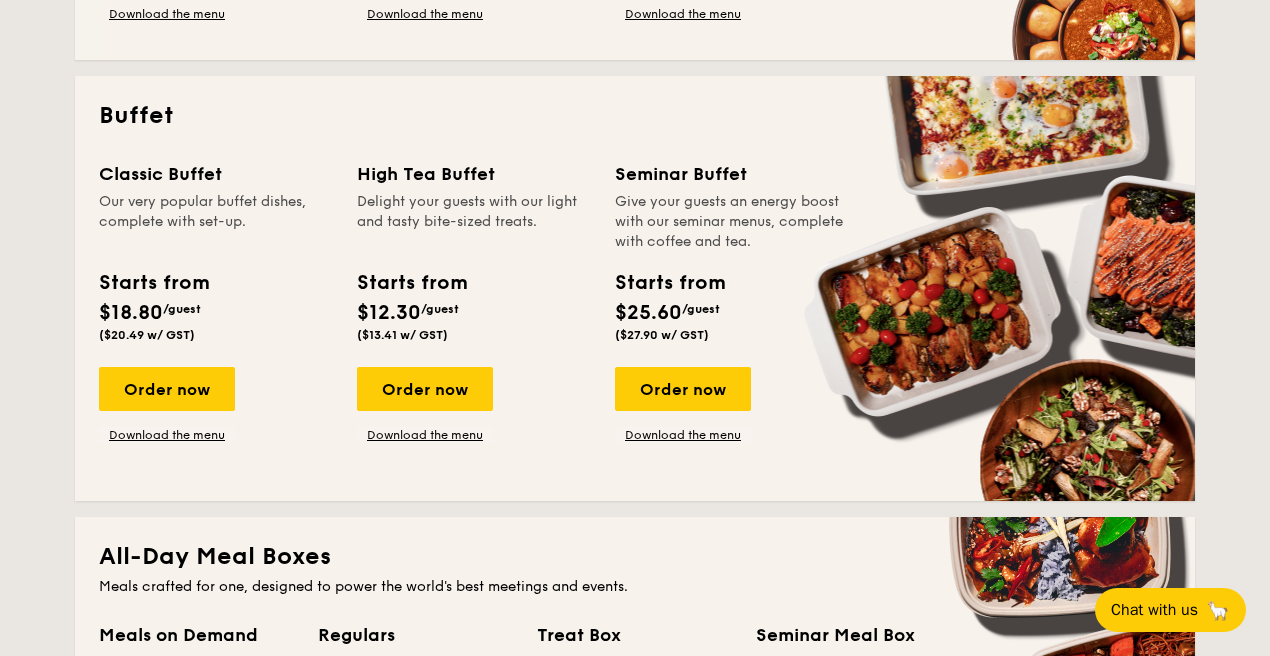 scroll, scrollTop: 769, scrollLeft: 0, axis: vertical 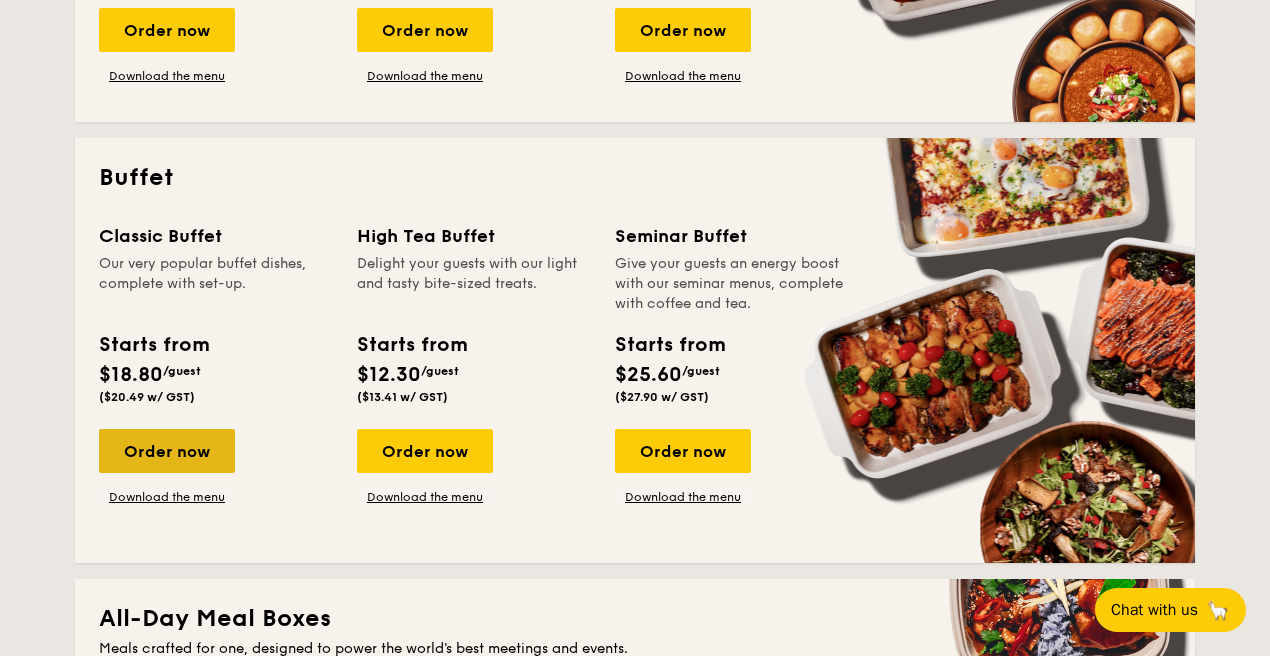 click on "Order now" at bounding box center [167, 451] 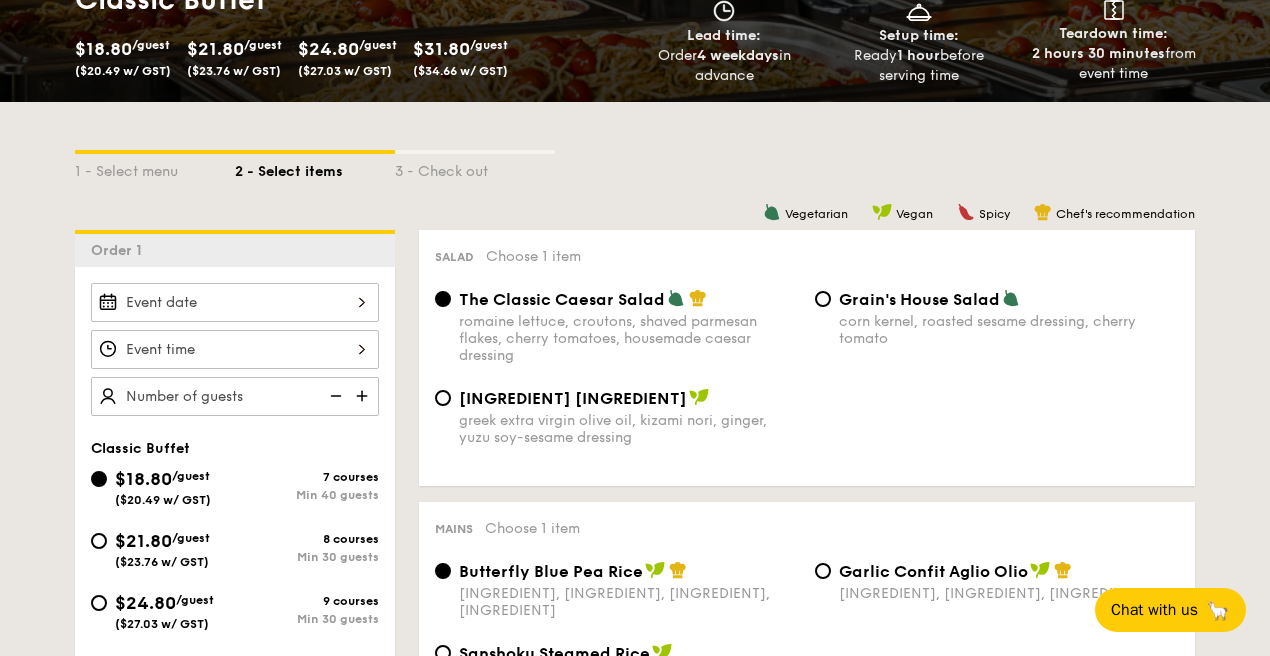 scroll, scrollTop: 493, scrollLeft: 0, axis: vertical 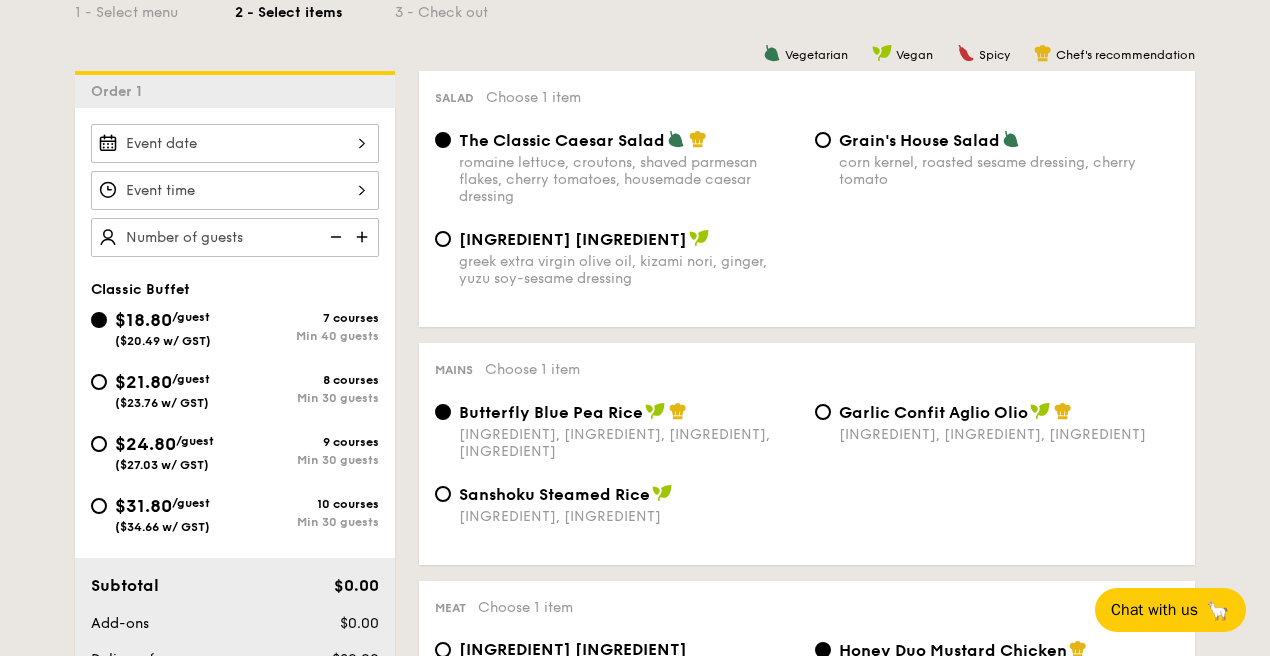 click on "$21.80
/guest
($23.76 w/ GST)" at bounding box center [162, 389] 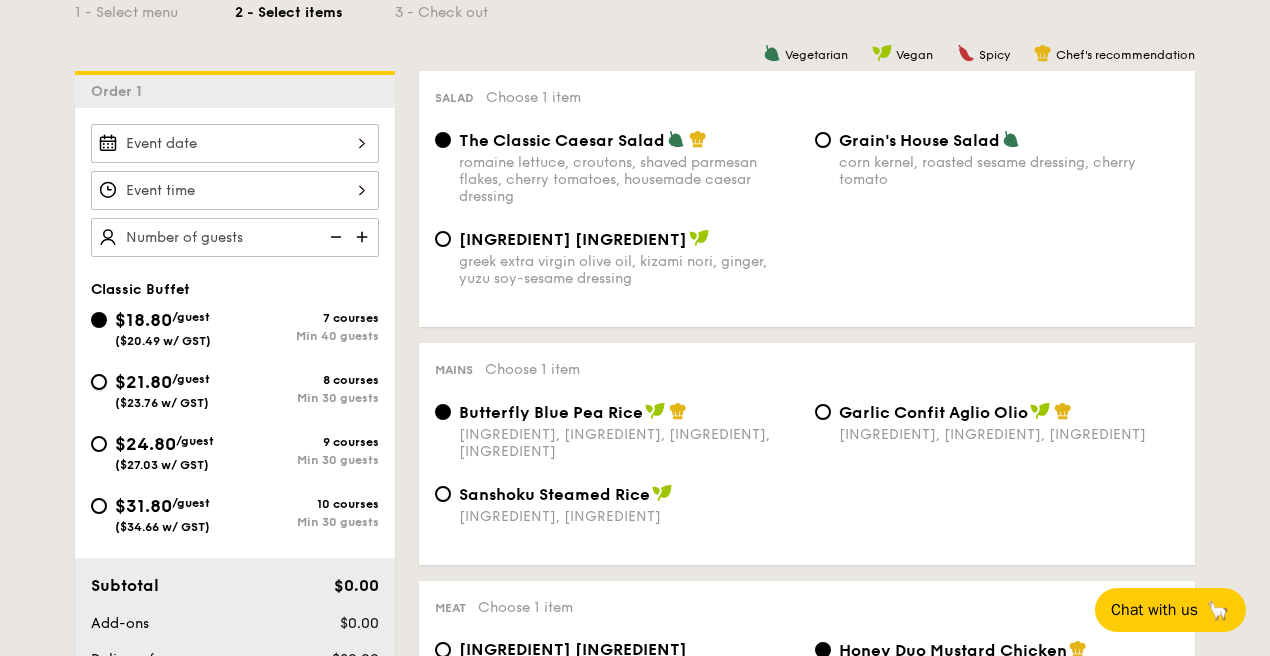 click on "$21.80
/guest
($23.76 w/ GST)
8 courses
Min 30 guests" at bounding box center (99, 382) 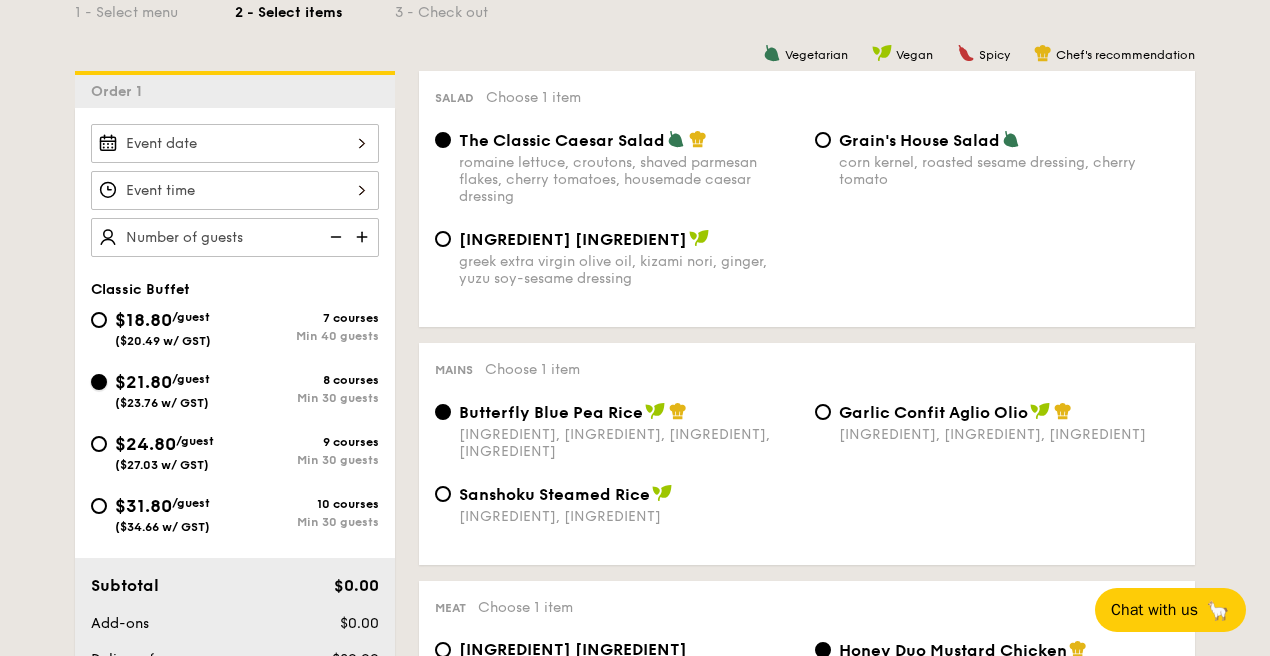 radio on "true" 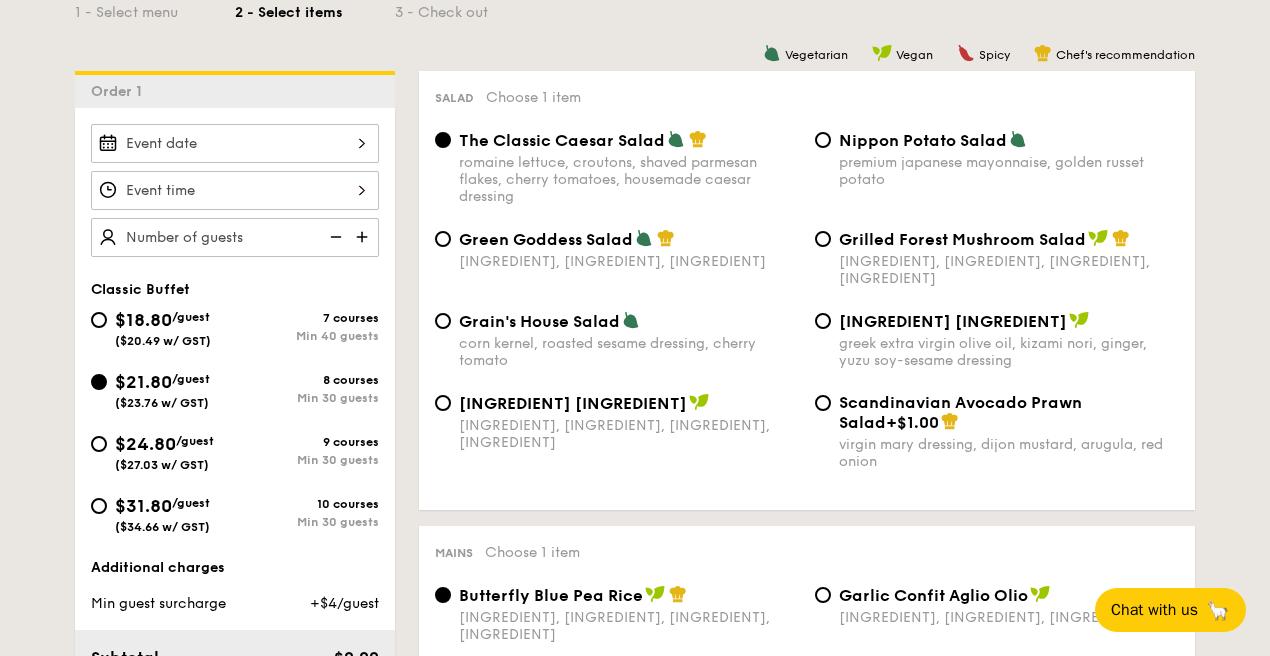 click on "/guest" at bounding box center (195, 441) 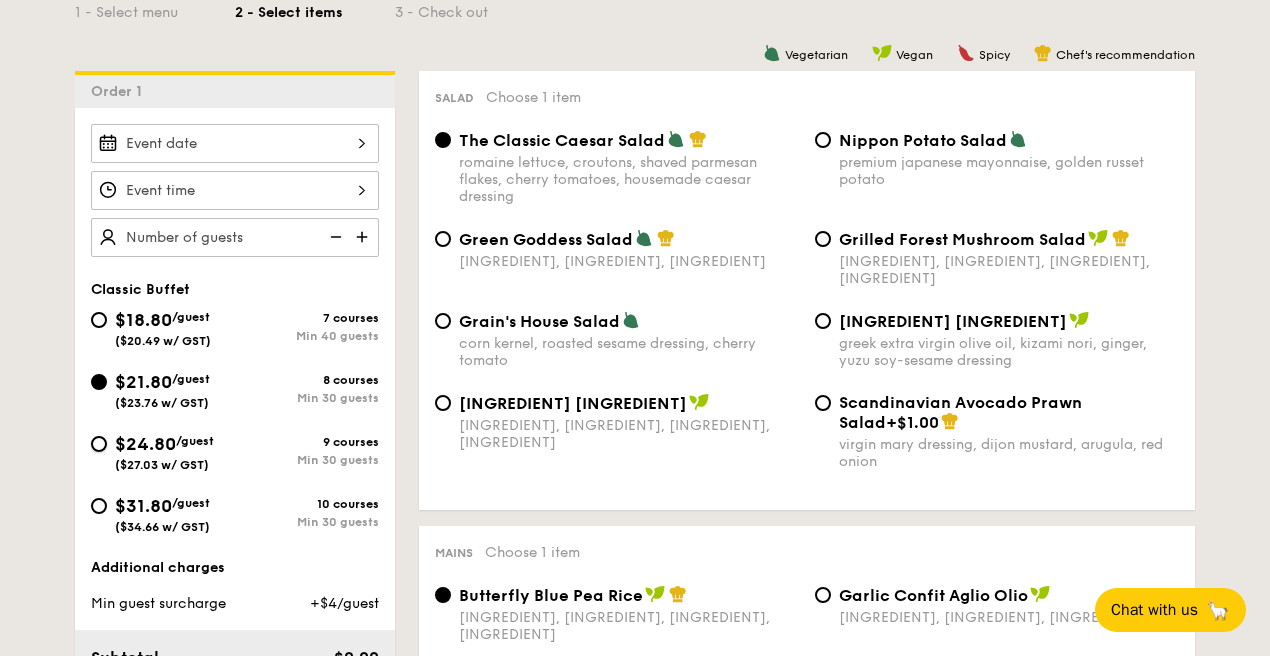 click on "$24.80
/guest
($27.03 w/ GST)
9 courses
Min 30 guests" at bounding box center [99, 444] 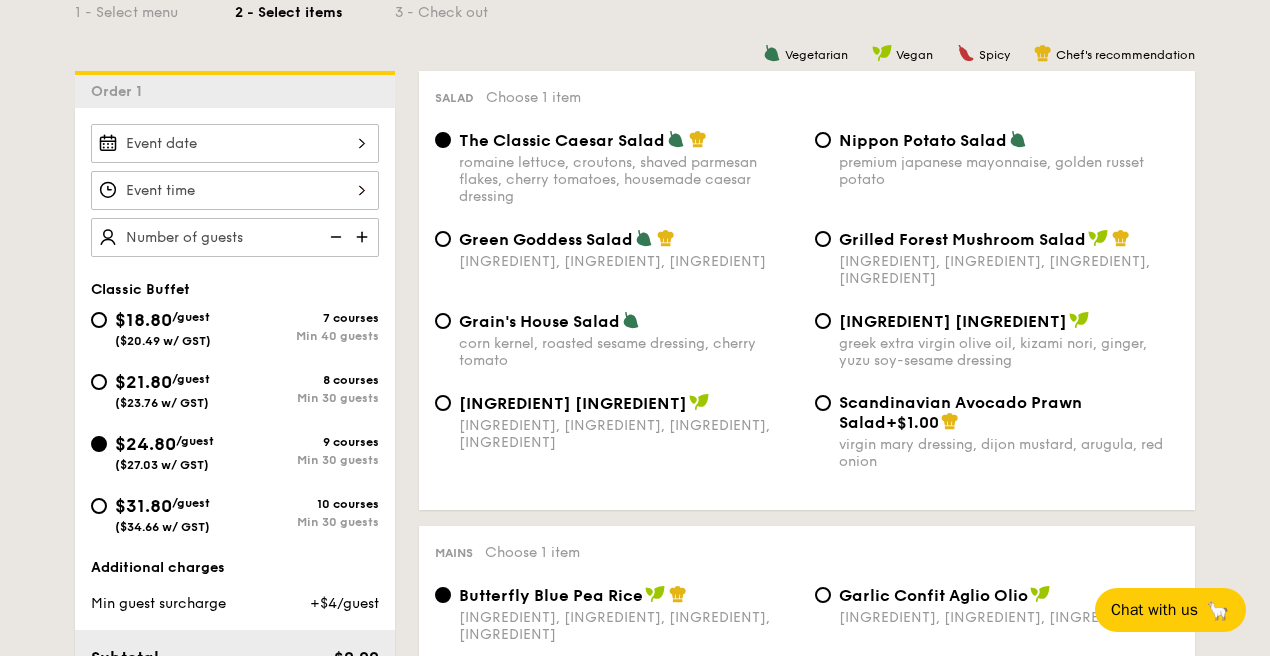 click on "/guest" at bounding box center (195, 441) 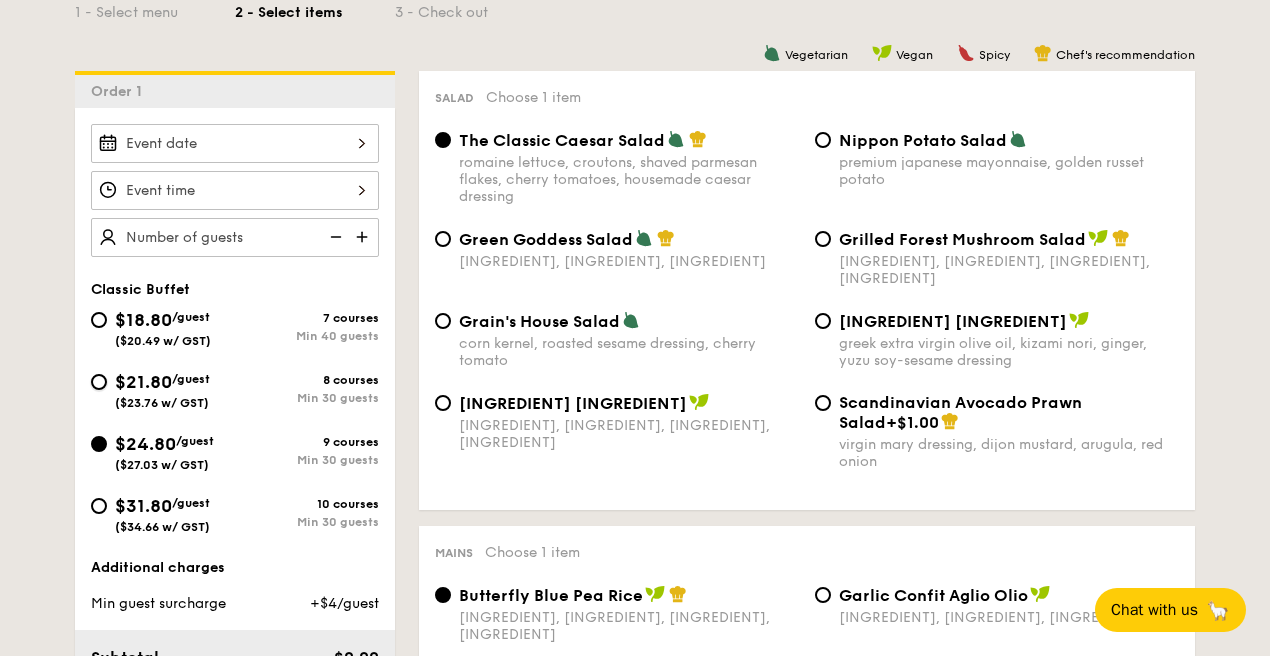 click on "$21.80
/guest
($23.76 w/ GST)
8 courses
Min 30 guests" at bounding box center [99, 382] 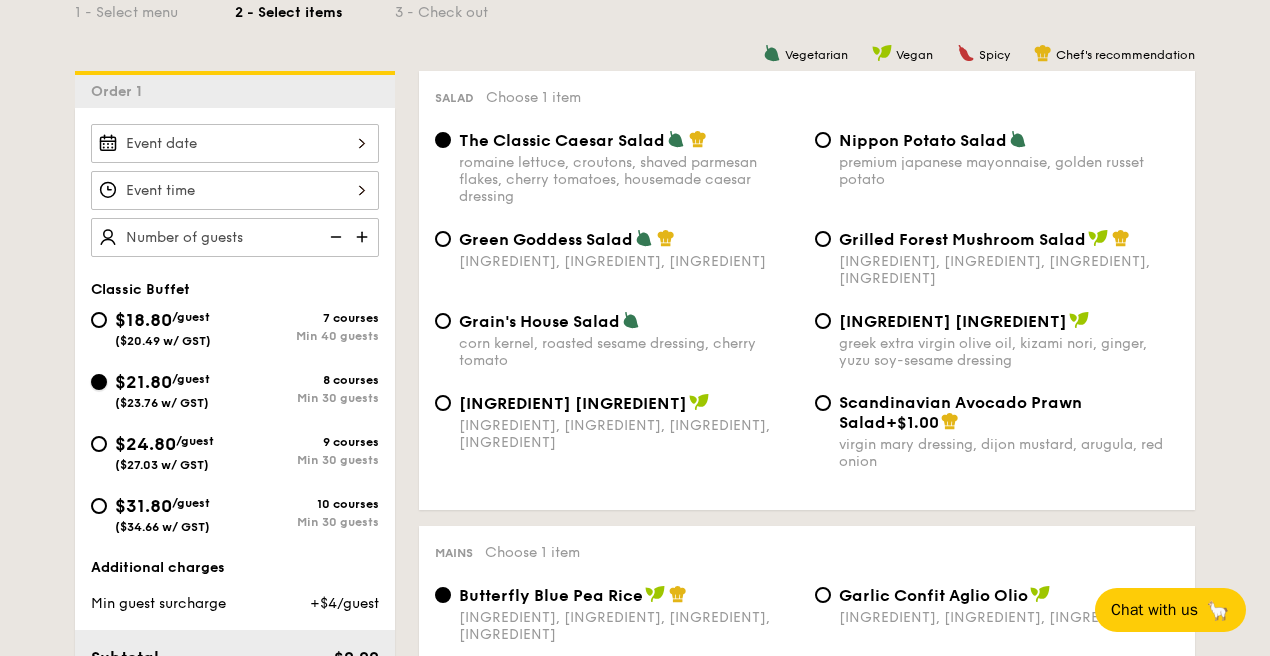 radio on "true" 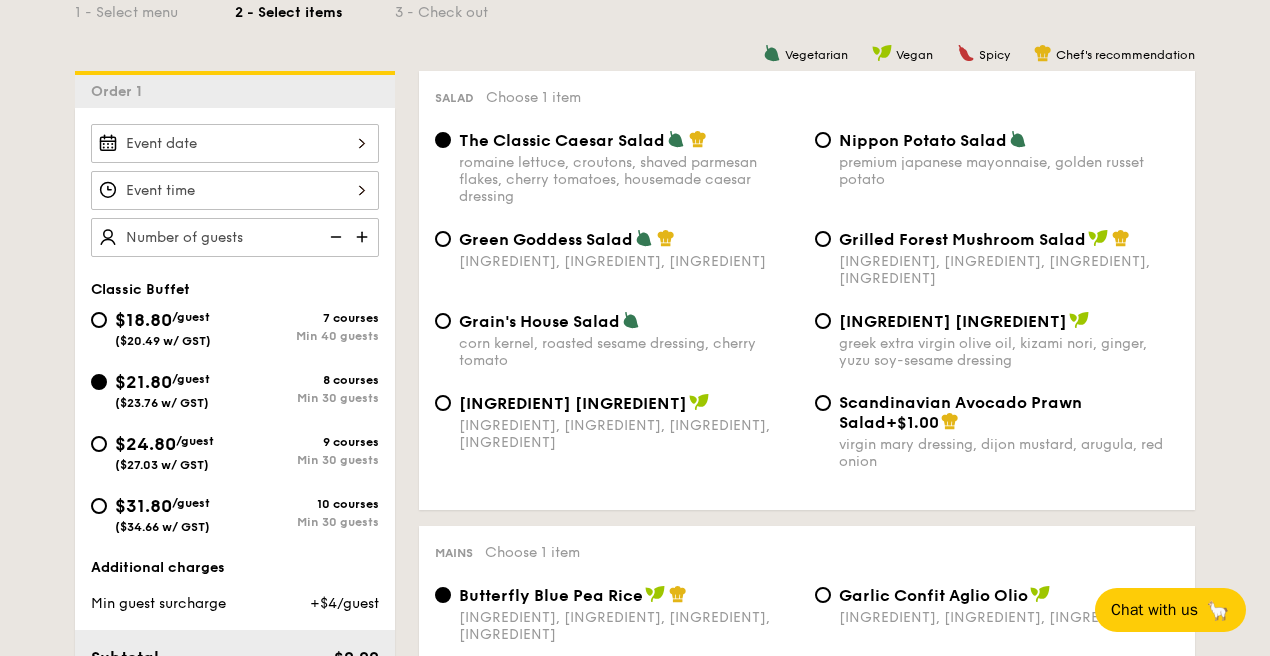 click on "Nippon Potato Salad" at bounding box center [923, 140] 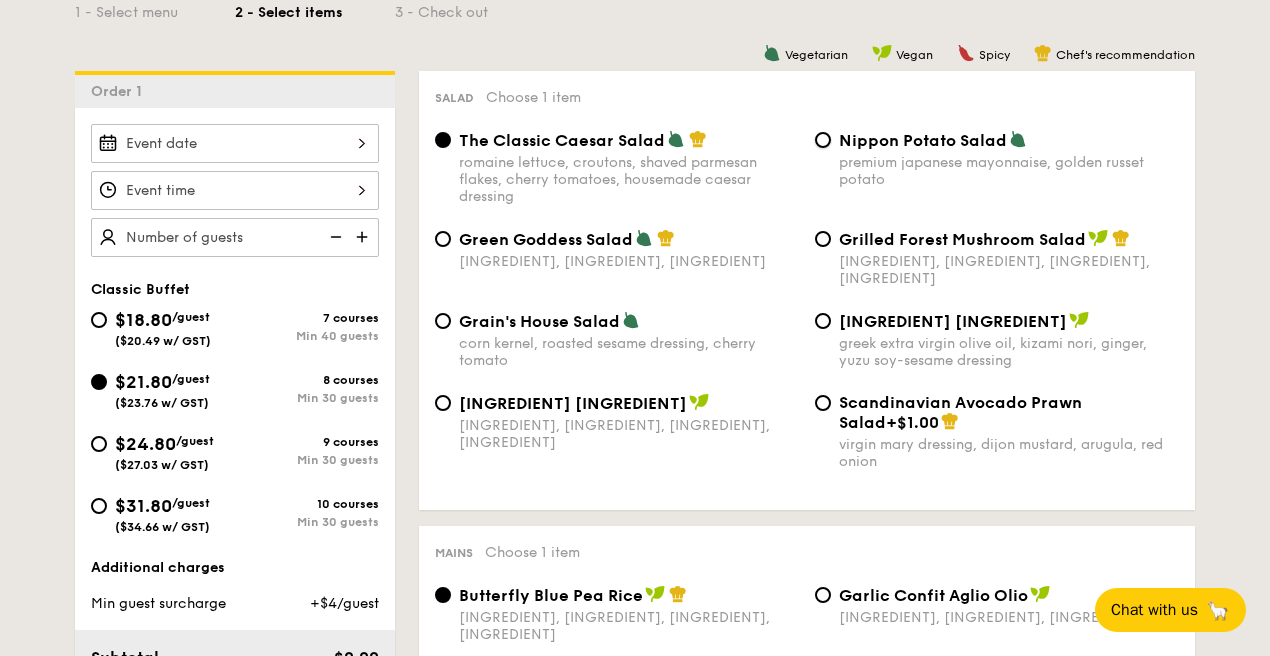 click on "Nippon Potato Salad premium japanese mayonnaise, golden russet potato" at bounding box center (823, 140) 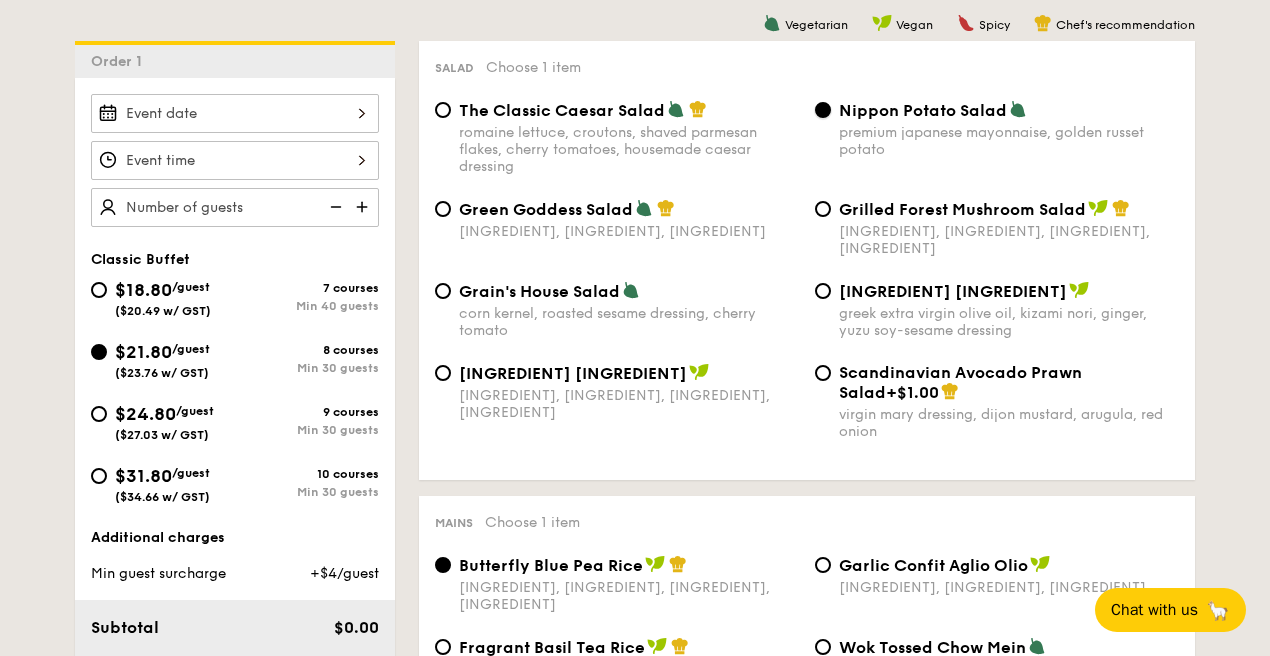 scroll, scrollTop: 588, scrollLeft: 0, axis: vertical 